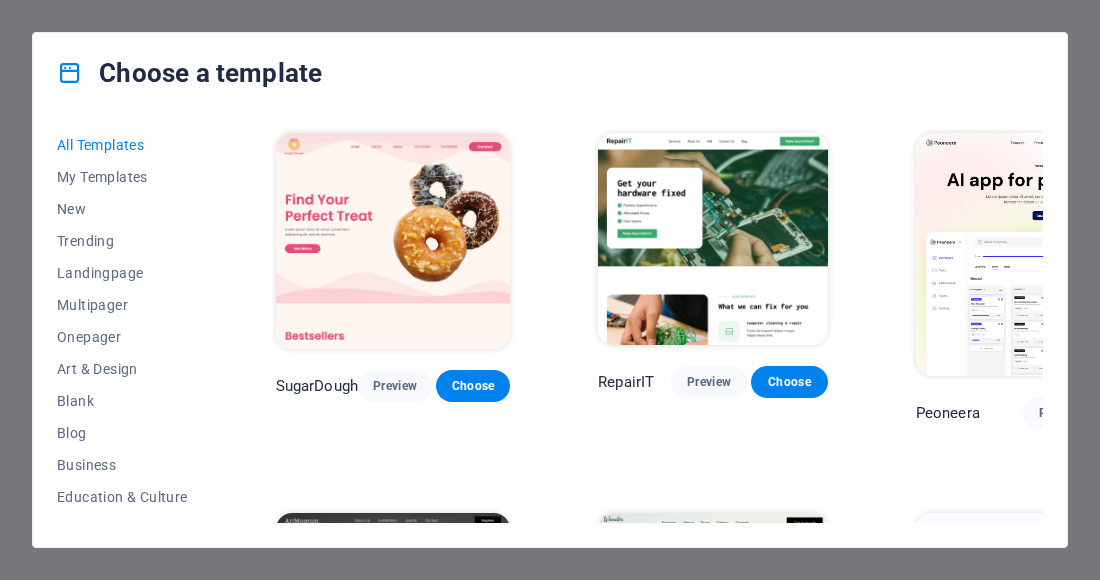scroll, scrollTop: 0, scrollLeft: 0, axis: both 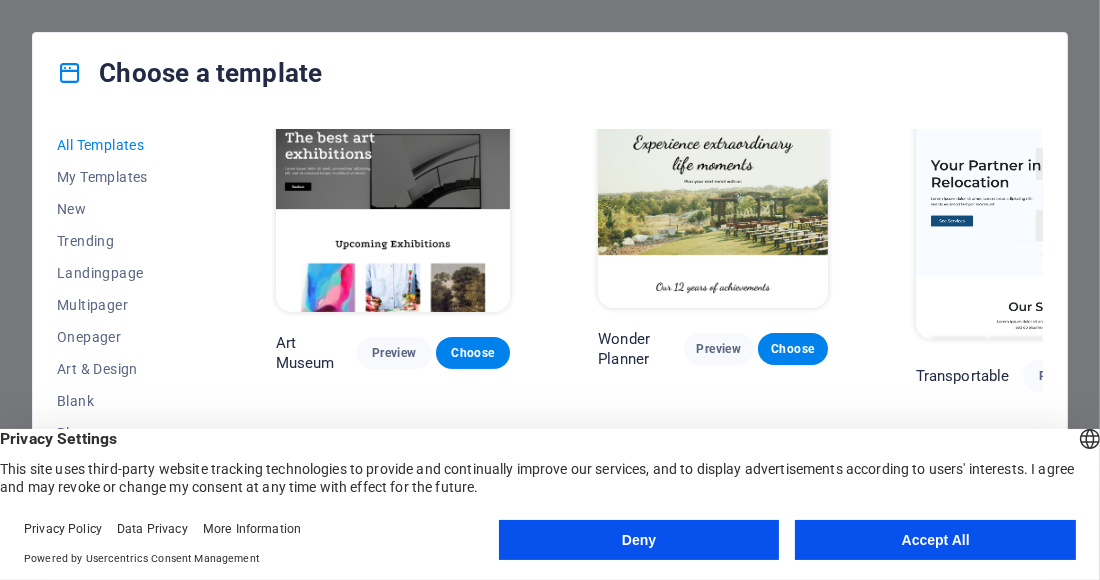click on "Deny" at bounding box center [639, 540] 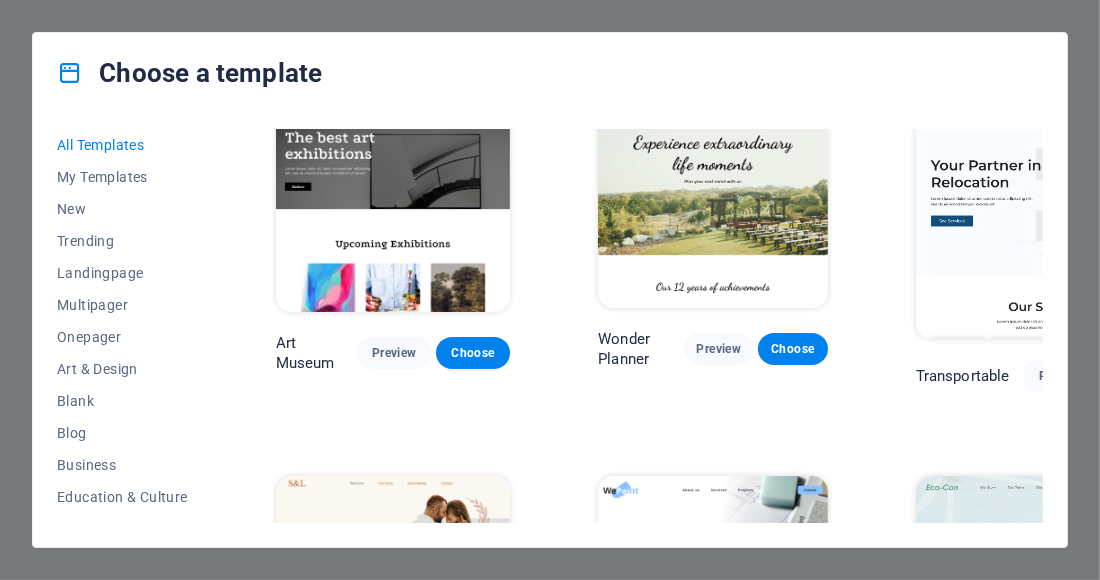 click on "All Templates My Templates New Trending Landingpage Multipager Onepager Art & Design Blank Blog Business Education & Culture Event Gastronomy Health IT & Media Legal & Finance Non-Profit Performance Portfolio Services Sports & Beauty Trades Travel Wireframe SugarDough Preview Choose RepairIT Preview Choose Peoneera Preview Choose Art Museum Preview Choose Wonder Planner Preview Choose Transportable Preview Choose S&L Preview Choose WePaint Preview Choose Eco-Con Preview Choose MeetUp Preview Choose Help & Care Preview Choose Podcaster Preview Choose Academix Preview Choose BIG Barber Shop Preview Choose Health & Food Preview Choose UrbanNest Interiors Preview Choose Green Change Preview Choose The Beauty Temple Preview Choose WeTrain Preview Choose Cleaner Preview Choose Johanna James Preview Choose Delicioso Preview Choose Dream Garden Preview Choose LumeDeAqua Preview Choose Pets Care Preview Choose SafeSpace Preview Choose Midnight Rain Bar Preview Choose Drive Preview Choose Estator Preview Choose Preview" at bounding box center [550, 330] 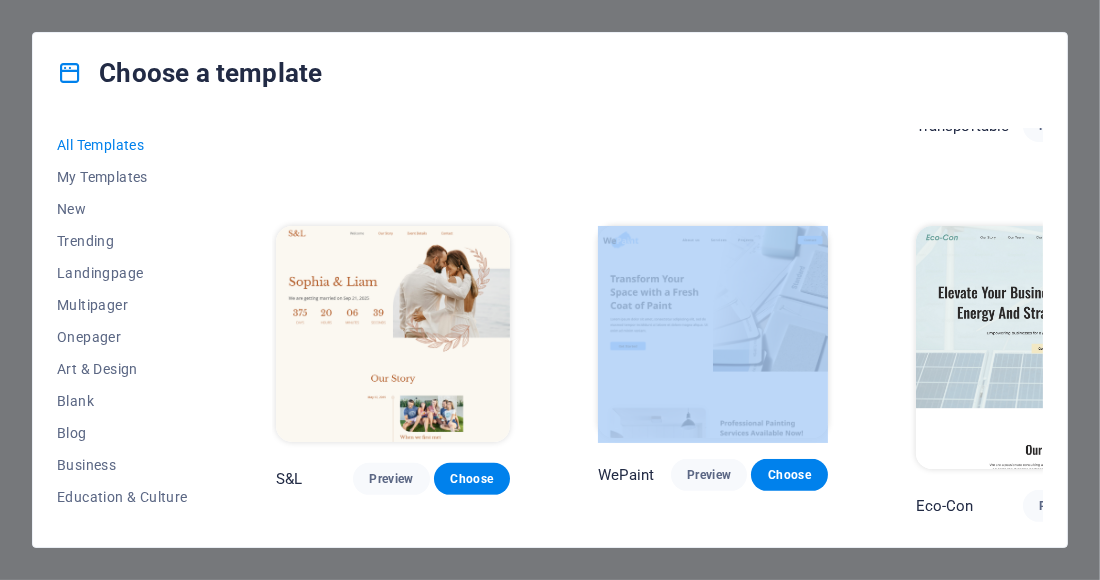 scroll, scrollTop: 0, scrollLeft: 0, axis: both 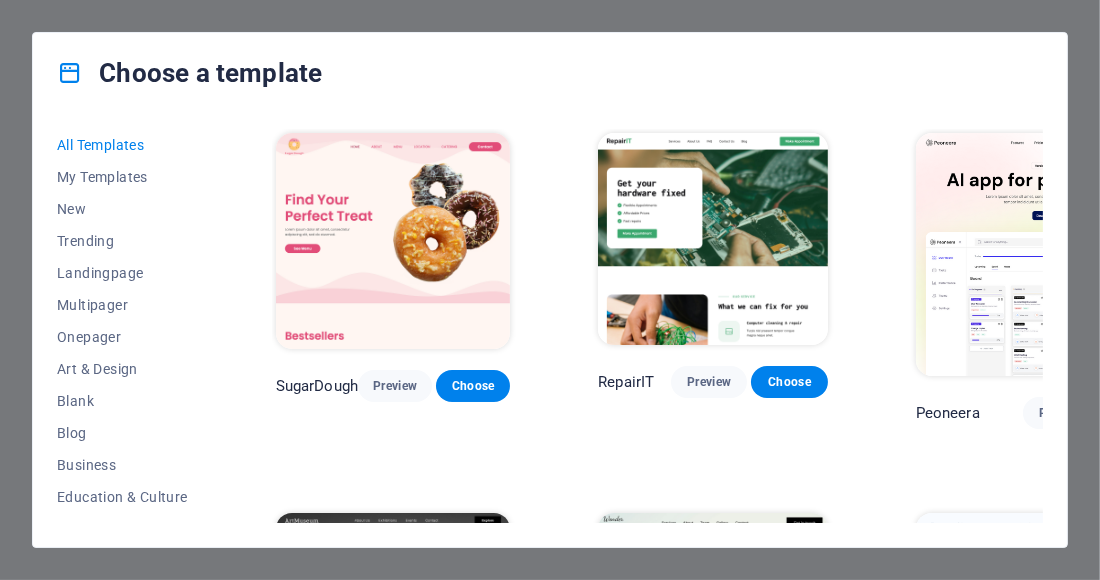 click at bounding box center (713, 239) 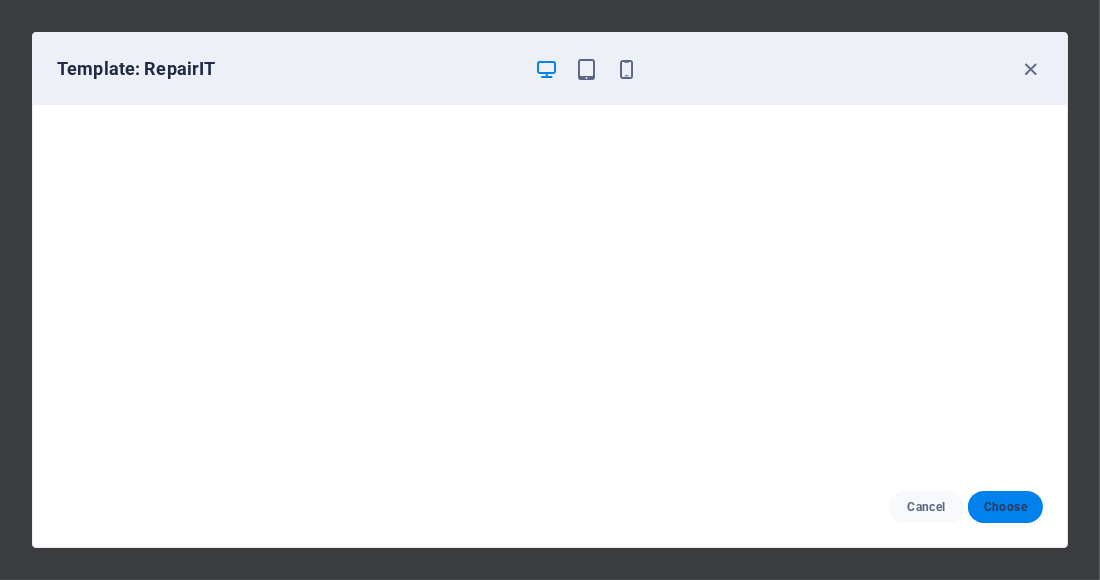 click on "Choose" at bounding box center (1005, 507) 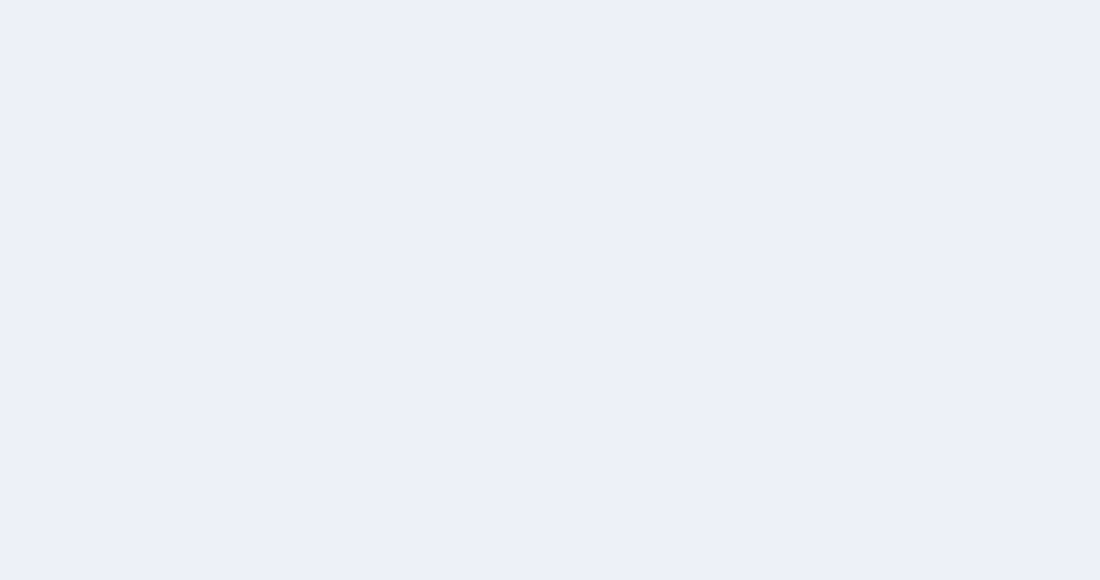 scroll, scrollTop: 0, scrollLeft: 0, axis: both 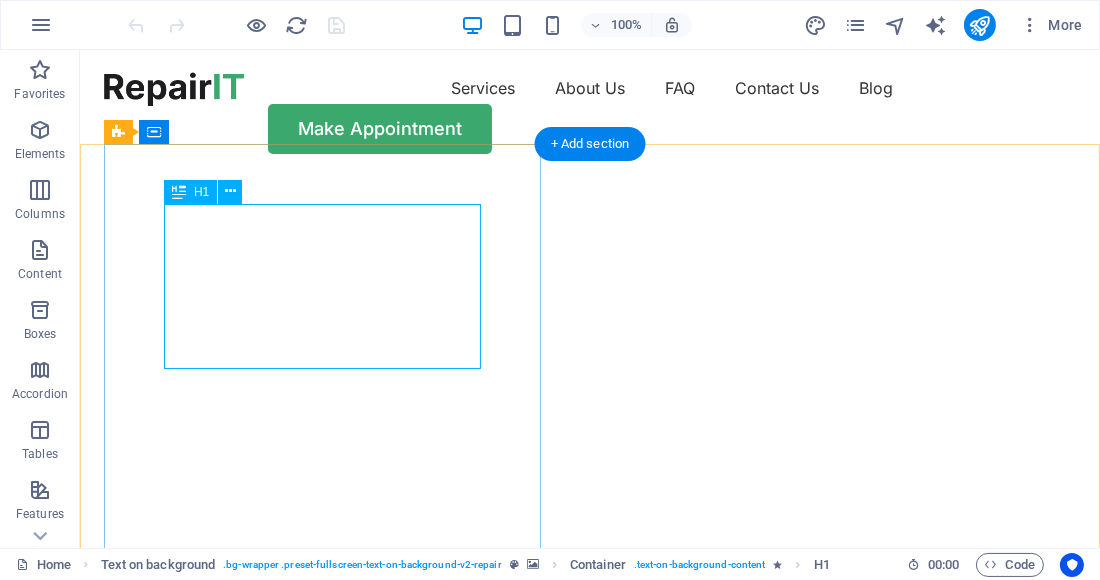 click on "Get your hardware fixed" at bounding box center (589, 776) 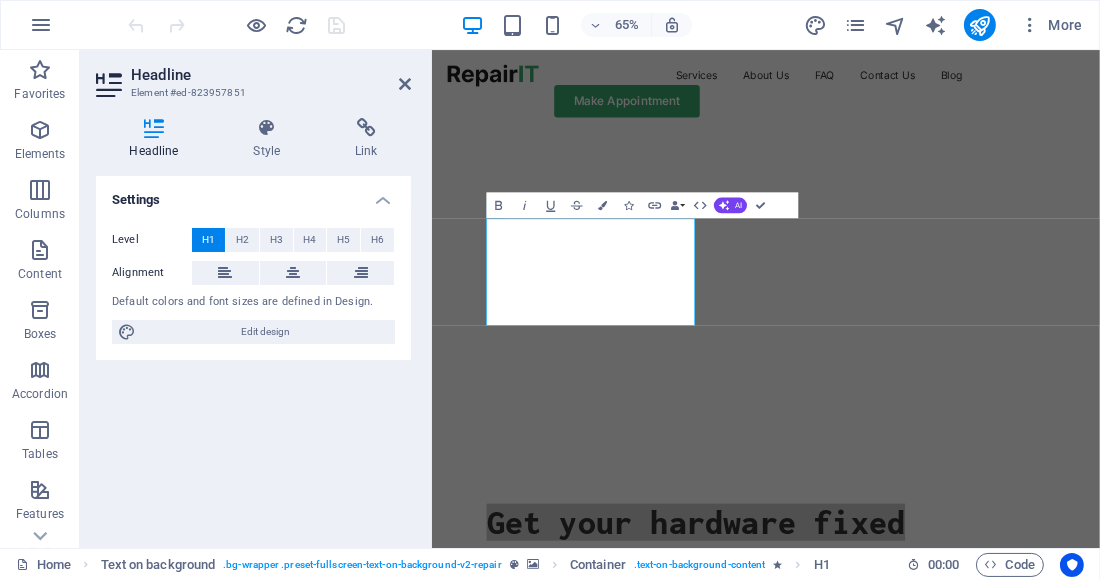 click on "Element #ed-823957851" at bounding box center [251, 93] 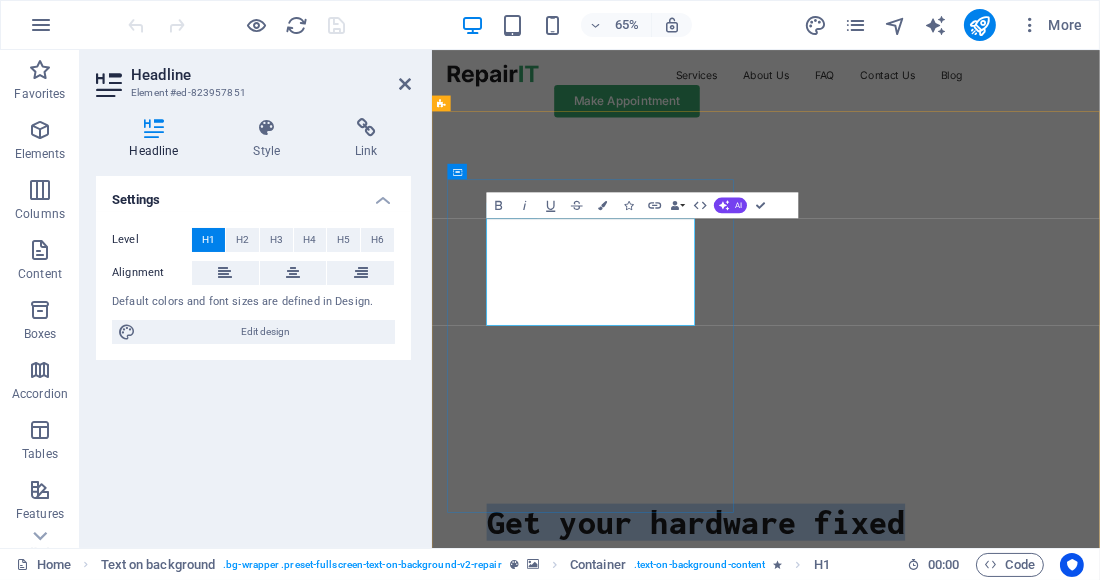 click on "Get your hardware fixed" at bounding box center [945, 776] 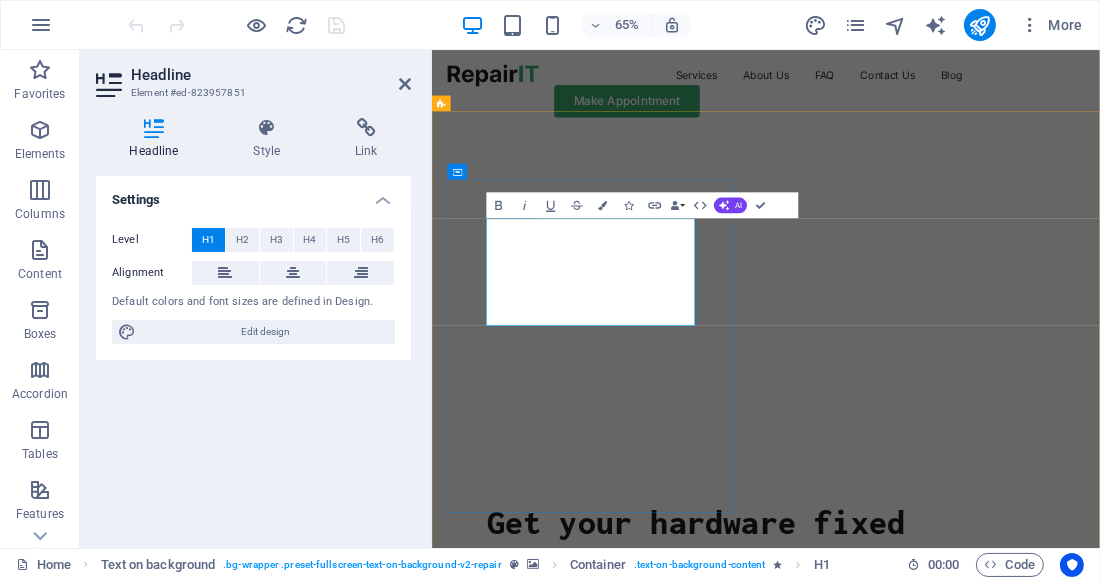 click on "Get your hardware fixed" at bounding box center [945, 776] 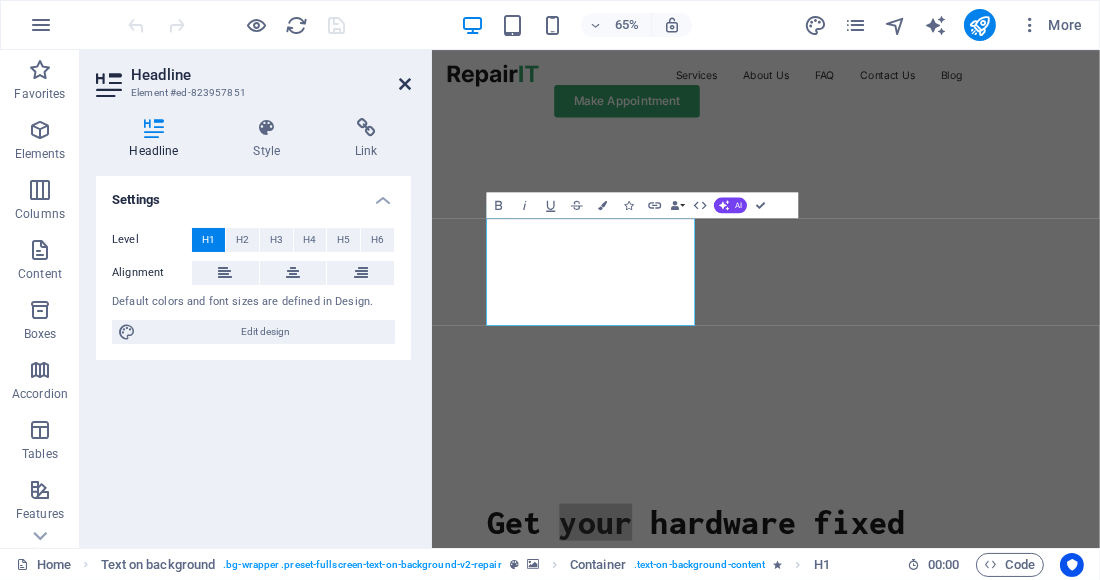 click at bounding box center (405, 84) 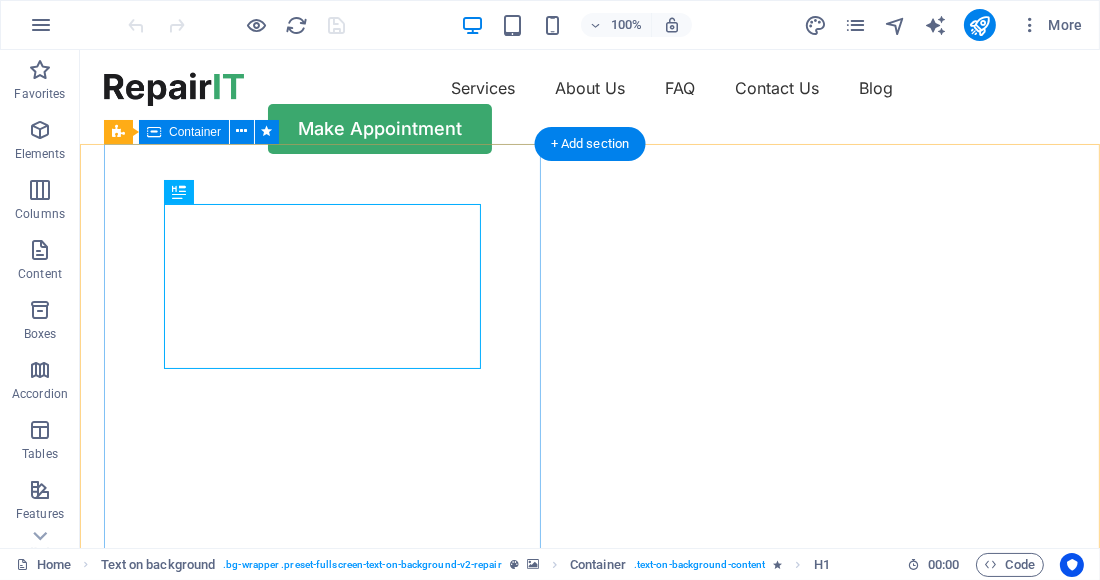 click on "Get your hardware fixed Flexible Appointments Affordable Prices Fast repairs Make Appointment" at bounding box center (589, 983) 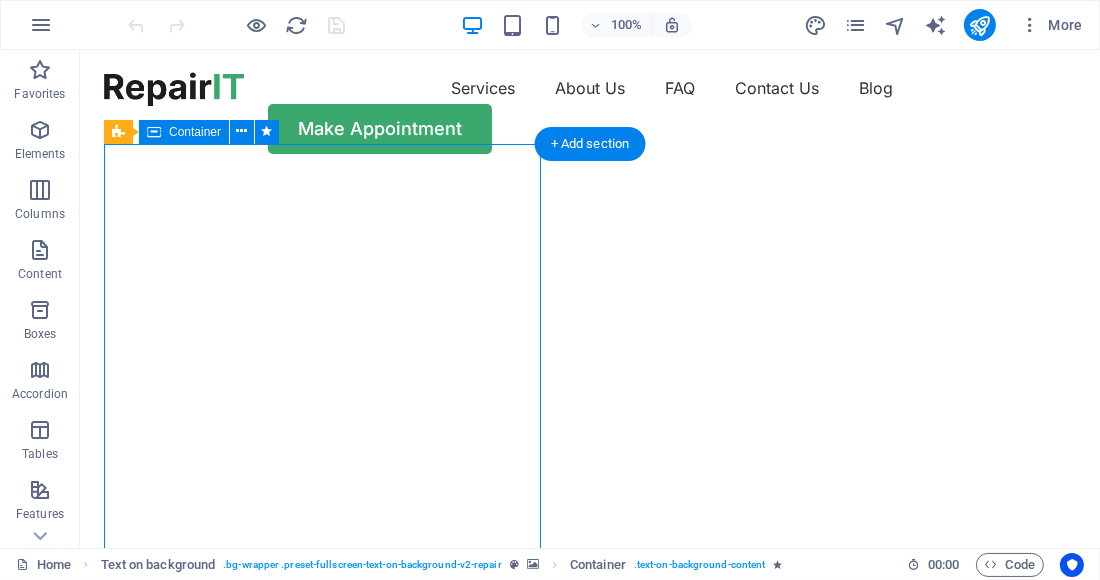 click on "Get your hardware fixed Flexible Appointments Affordable Prices Fast repairs Make Appointment" at bounding box center (589, 983) 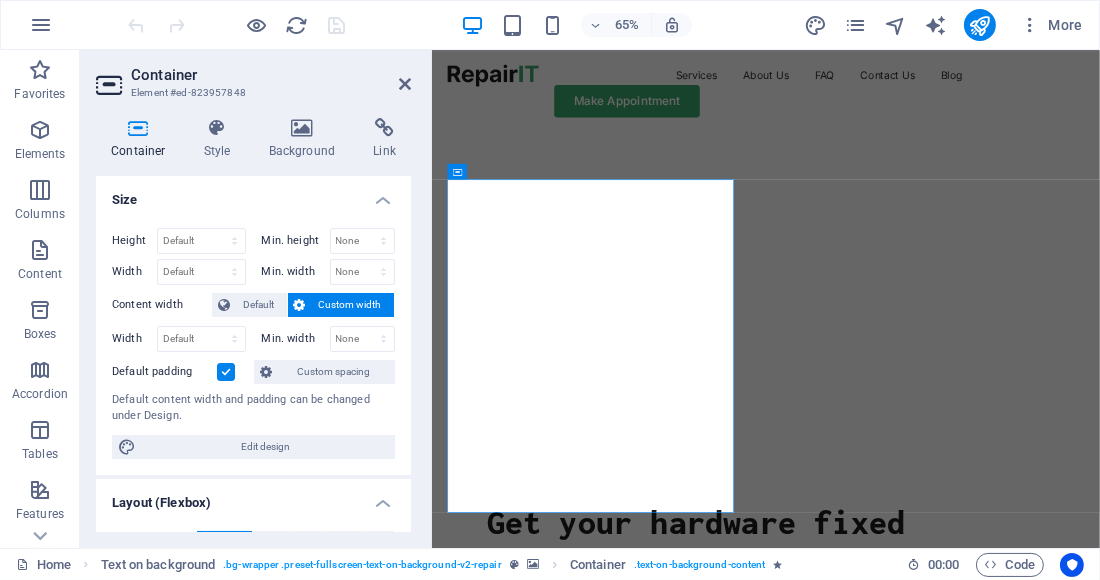 click on "Container" at bounding box center [271, 75] 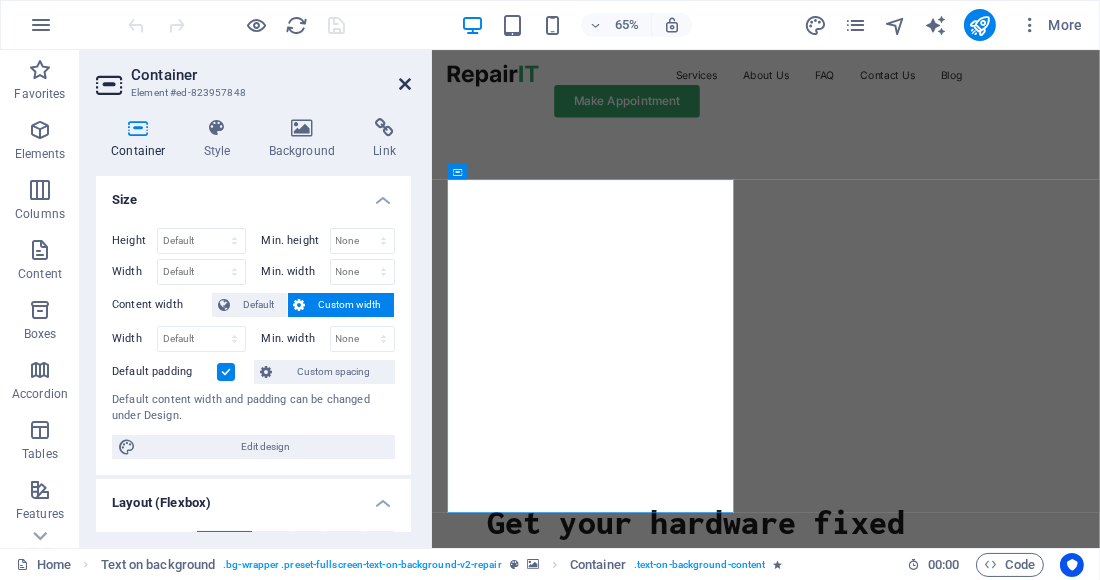 click at bounding box center [405, 84] 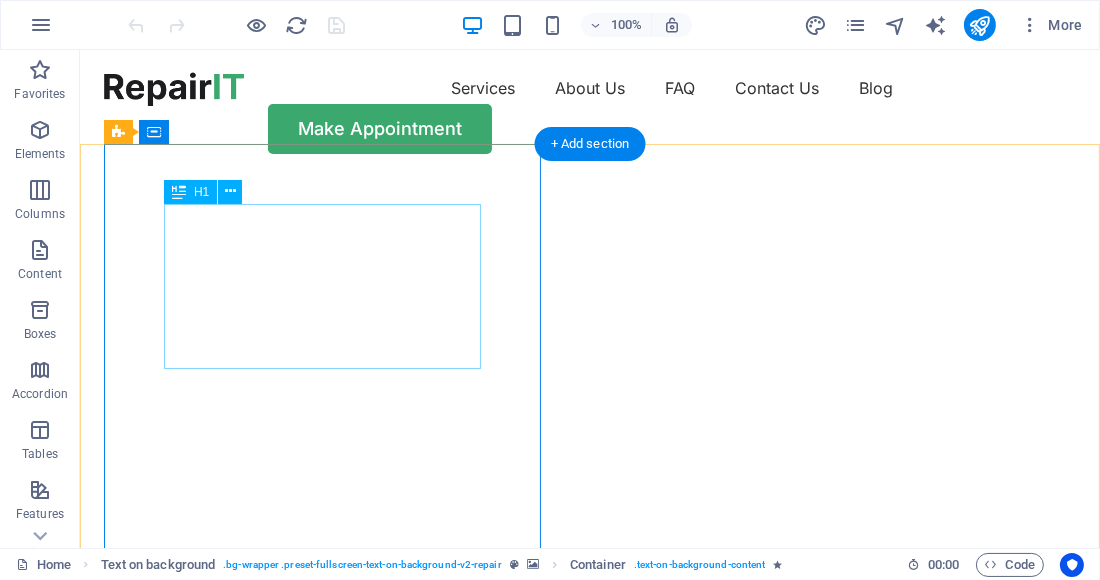click on "Get your hardware fixed" at bounding box center [589, 776] 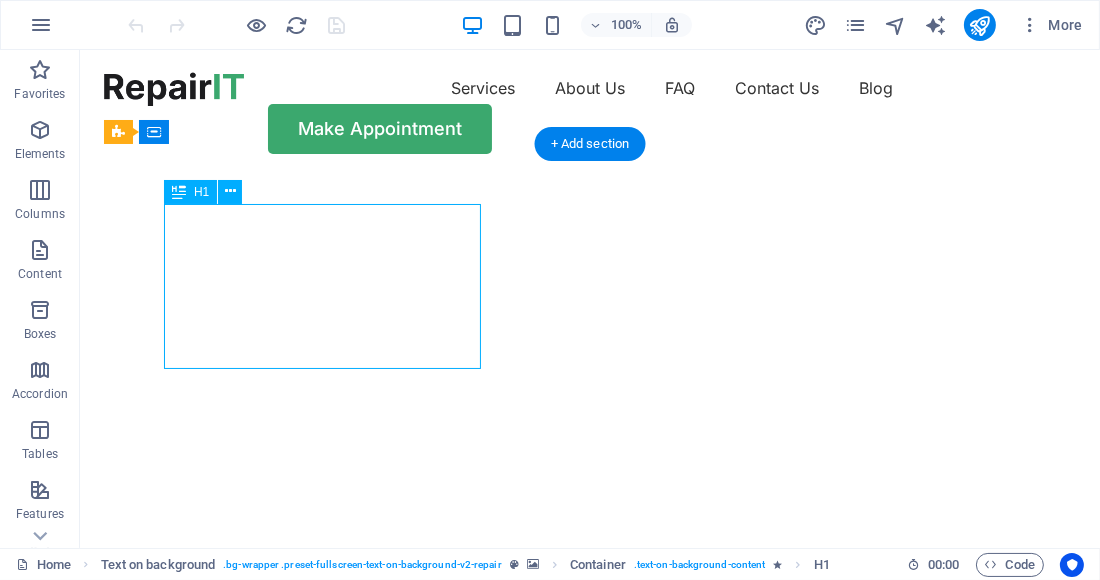 click on "Get your hardware fixed" at bounding box center (589, 776) 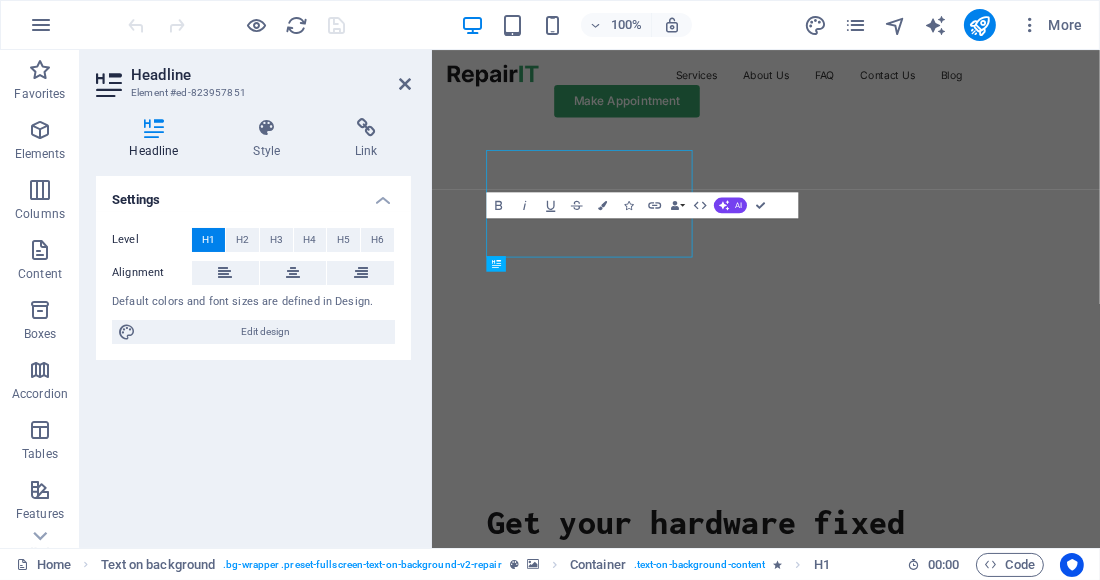 click on "Headline Style Link Settings Level H1 H2 H3 H4 H5 H6 Alignment Default colors and font sizes are defined in Design. Edit design Text on background Element Layout How this element expands within the layout (Flexbox). Size Default auto px % 1/1 1/2 1/3 1/4 1/5 1/6 1/7 1/8 1/9 1/10 Grow Shrink Order Container layout Visible Visible Opacity 100 % Overflow Spacing Margin Default auto px % rem vw vh Custom Custom auto px % rem vw vh auto px % rem vw vh auto px % rem vw vh auto px % rem vw vh Padding Default px rem % vh vw Custom Custom px rem % vh vw px rem % vh vw px rem % vh vw px rem % vh vw Border Style              - Width 1 auto px rem % vh vw Custom Custom 1 auto px rem % vh vw 1 auto px rem % vh vw 1 auto px rem % vh vw 1 auto px rem % vh vw  - Color Round corners Default px rem % vh vw Custom Custom px rem % vh vw px rem % vh vw px rem % vh vw px rem % vh vw Shadow Default None Outside Inside Color X offset 0 px rem vh vw Y offset 0 px rem vh vw Blur 0 px rem % vh vw Spread 0 px rem vh vw Default" at bounding box center (253, 325) 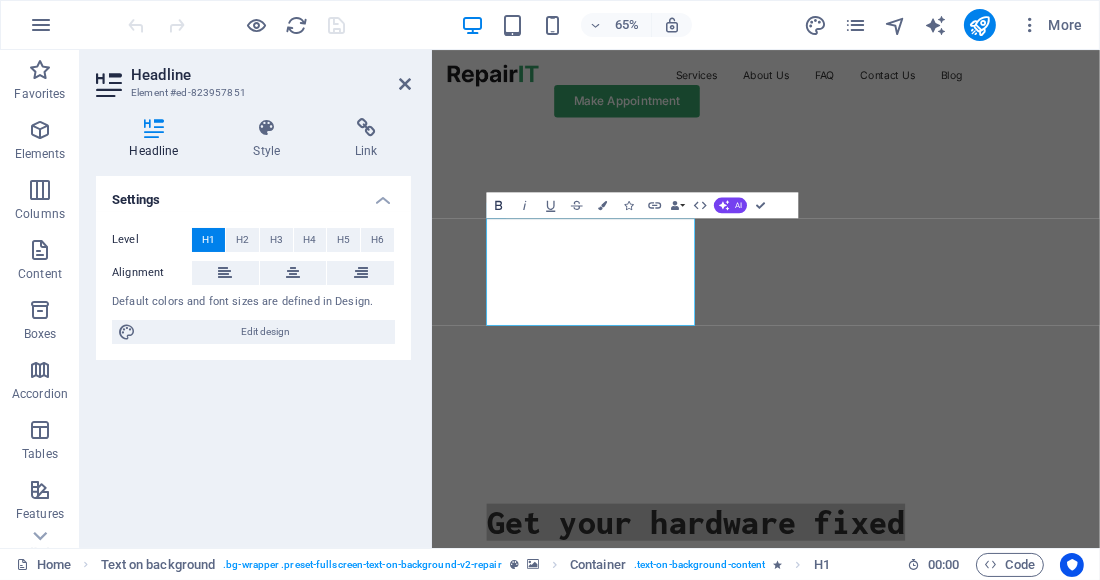 click 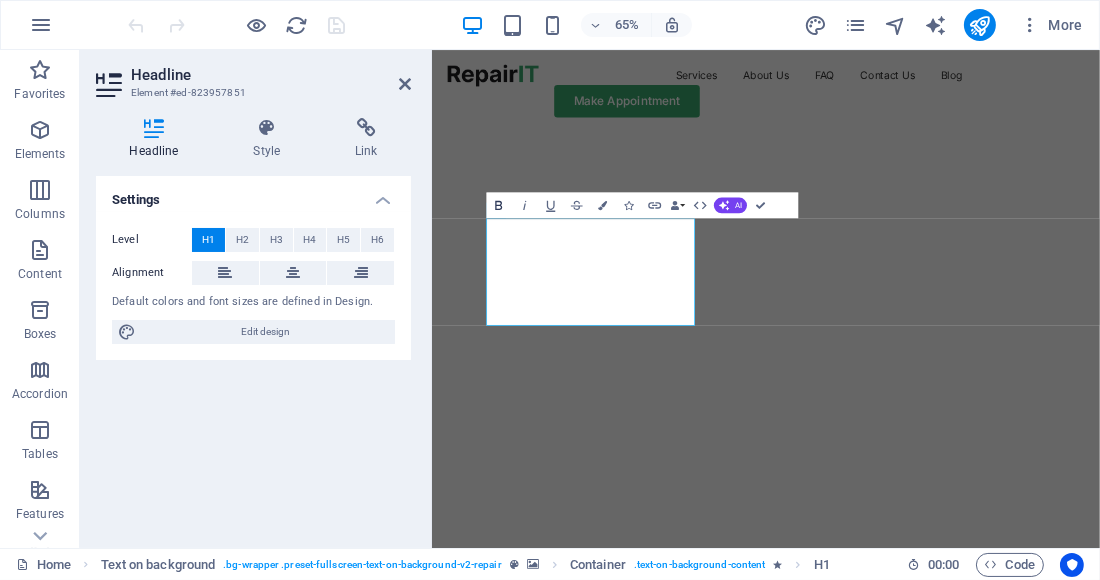 click 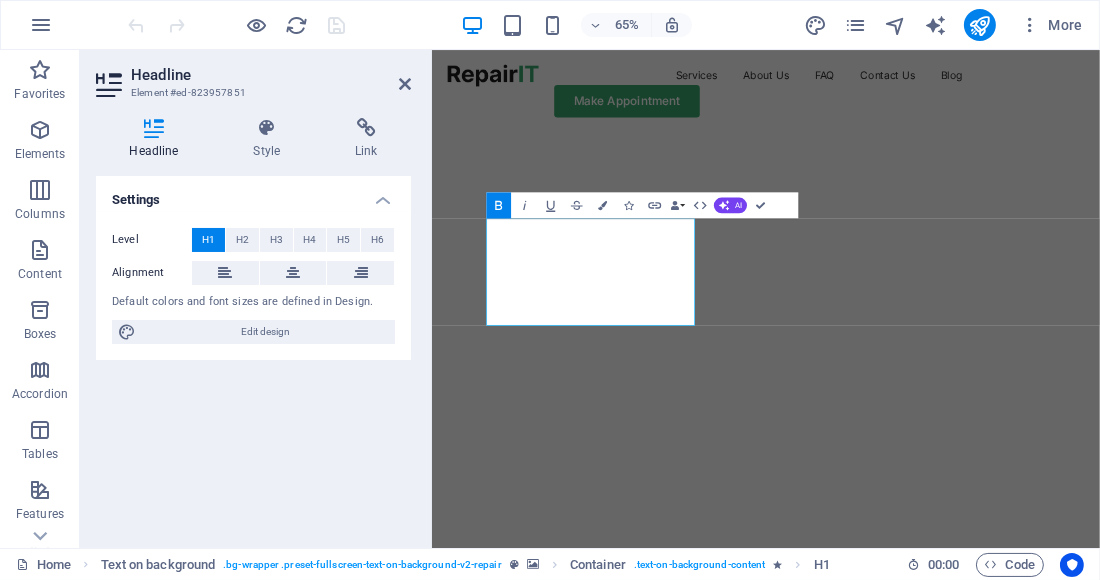 click on "Headline" at bounding box center [271, 75] 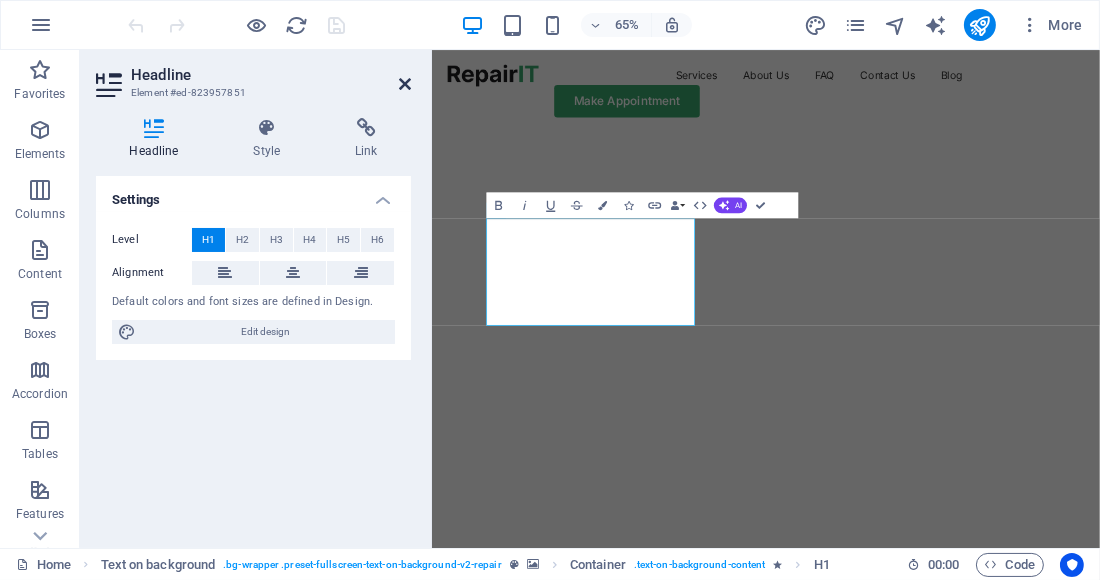click at bounding box center (405, 84) 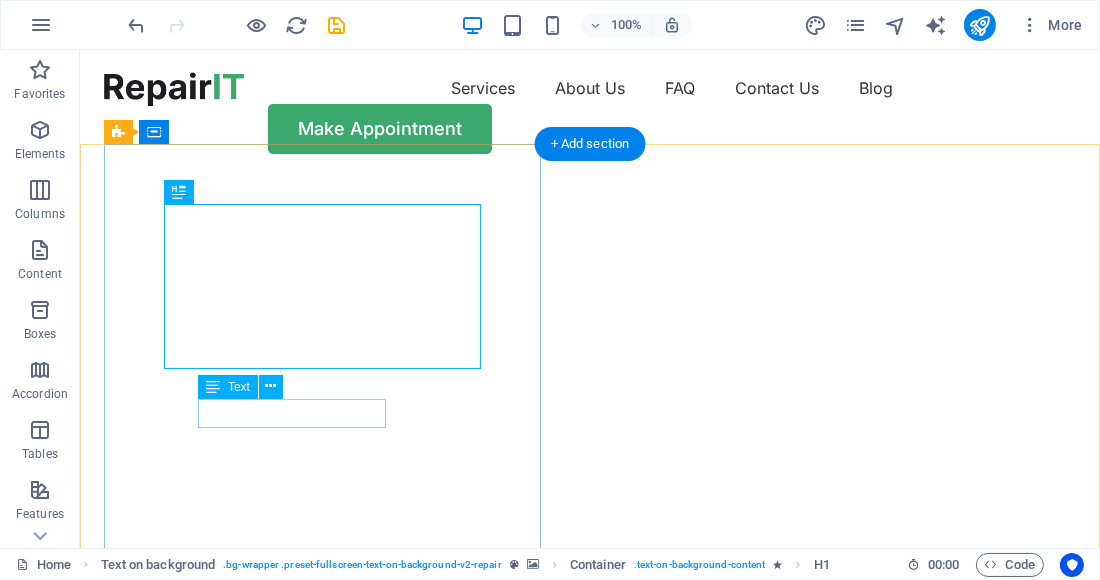 click on "Flexible Appointments" at bounding box center (589, 1120) 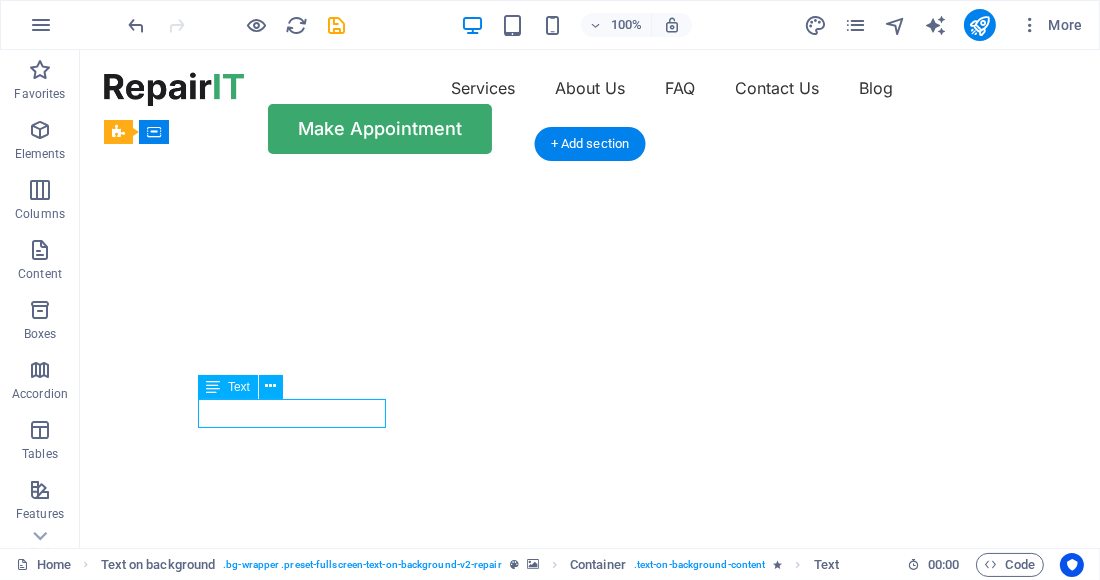 click on "Flexible Appointments" at bounding box center (589, 1120) 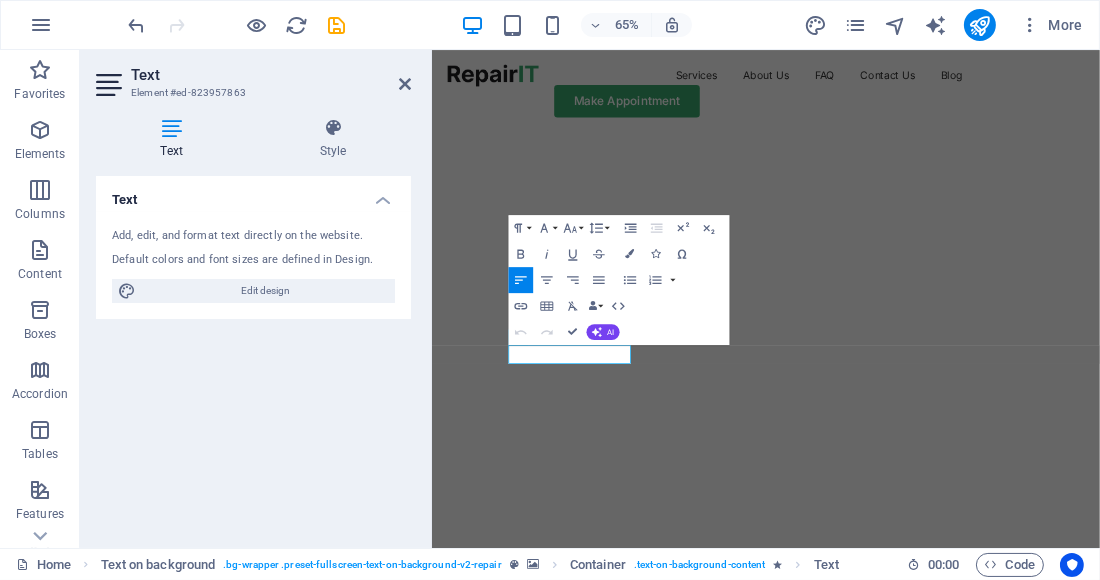 click on "Text Add, edit, and format text directly on the website. Default colors and font sizes are defined in Design. Edit design Alignment Left aligned Centered Right aligned" at bounding box center (253, 354) 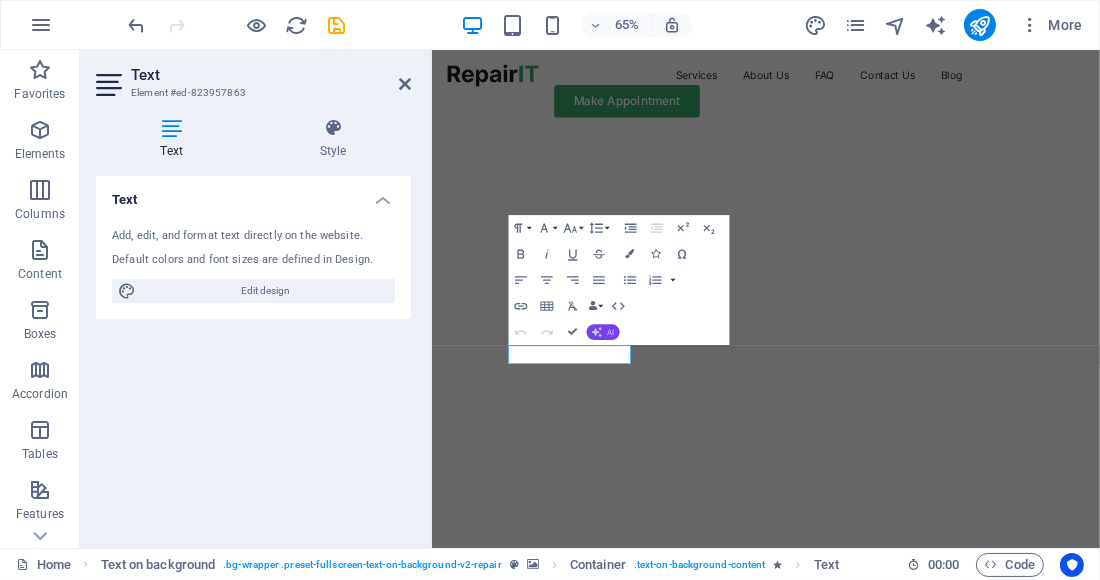 click on "AI" at bounding box center (603, 332) 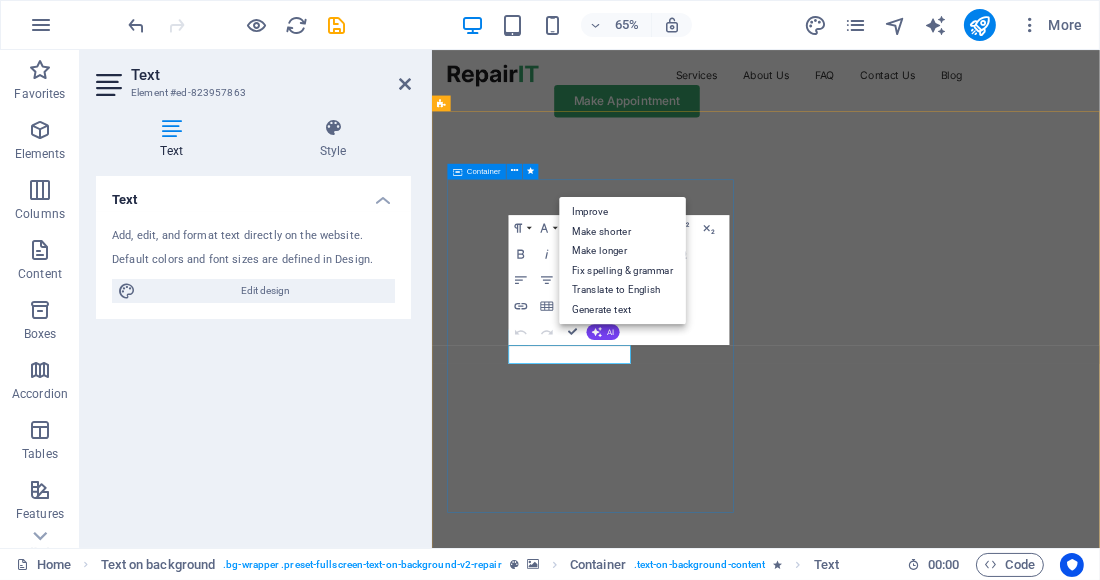 click on "Get your hardware fixed Flexible Appointments Affordable Prices Fast repairs Make Appointment" at bounding box center (945, 1193) 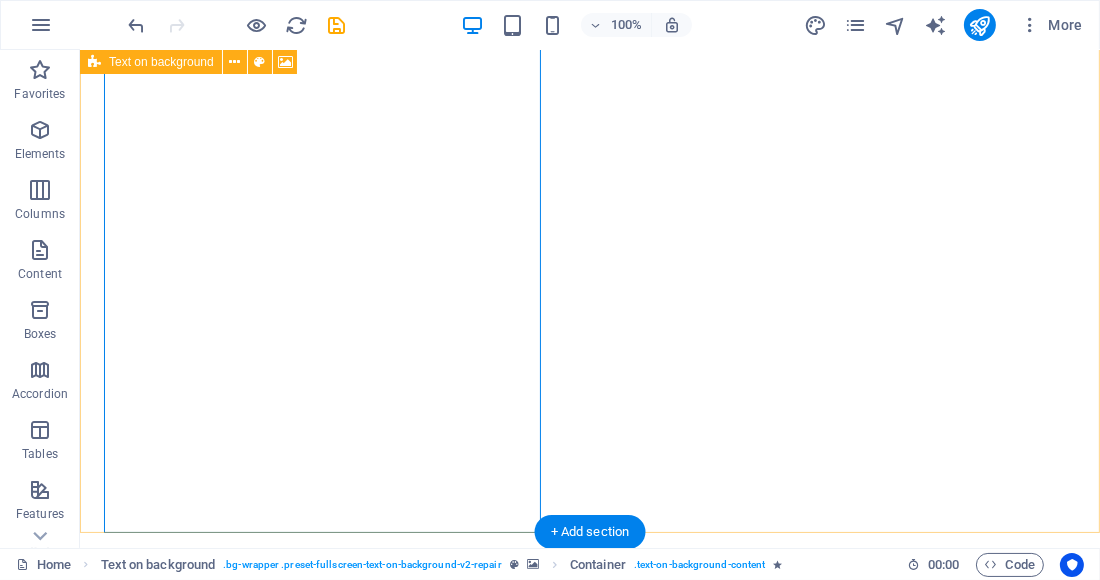 scroll, scrollTop: 0, scrollLeft: 0, axis: both 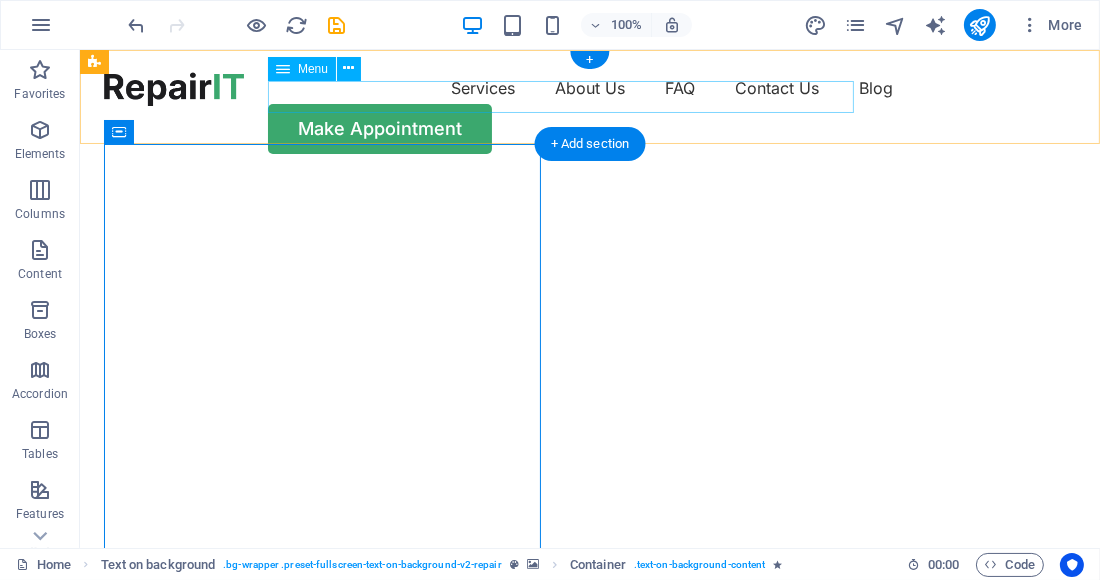 click on "Services About Us FAQ Contact Us Blog" at bounding box center [589, 88] 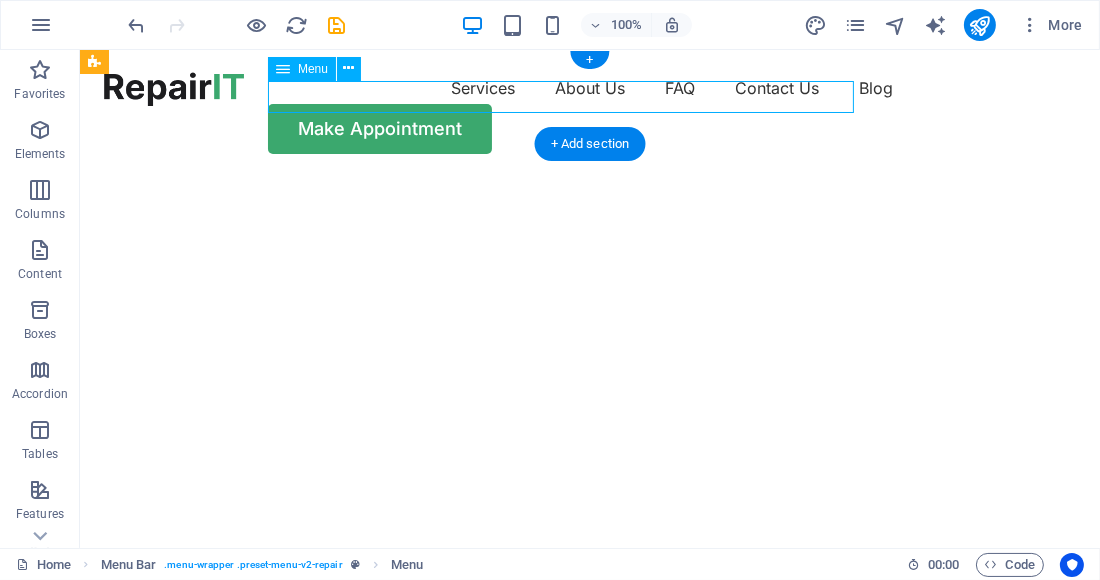 click on "Services About Us FAQ Contact Us Blog" at bounding box center (589, 88) 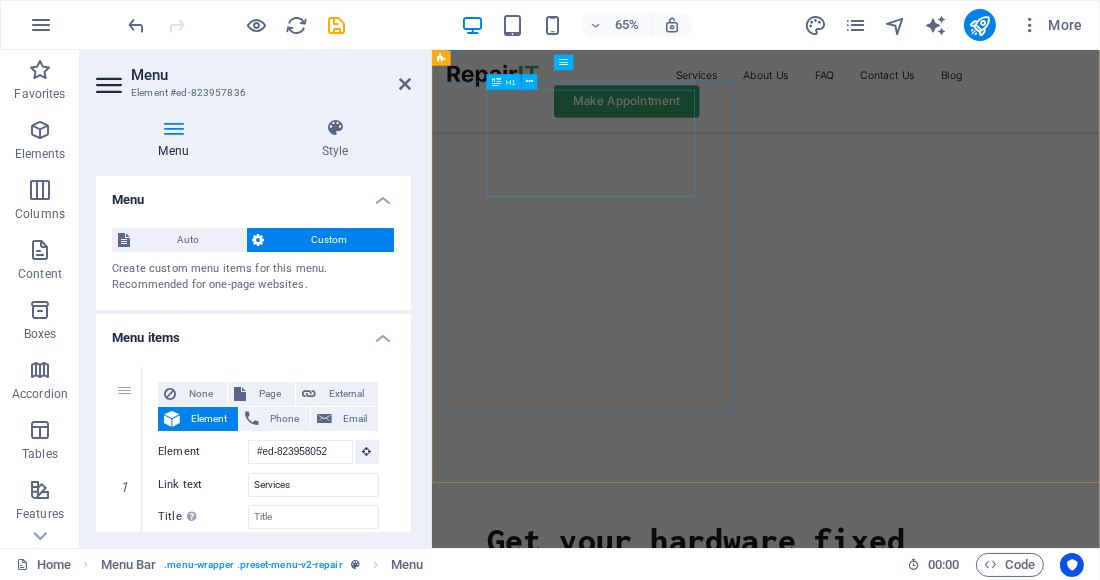 scroll, scrollTop: 0, scrollLeft: 0, axis: both 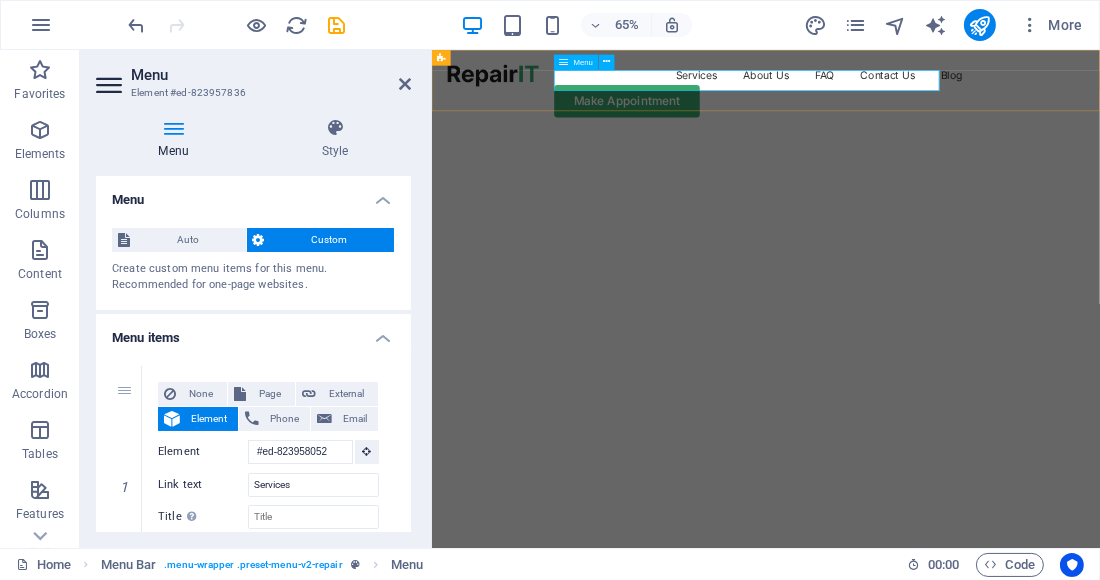 click on "Services About Us FAQ Contact Us Blog" at bounding box center (945, 88) 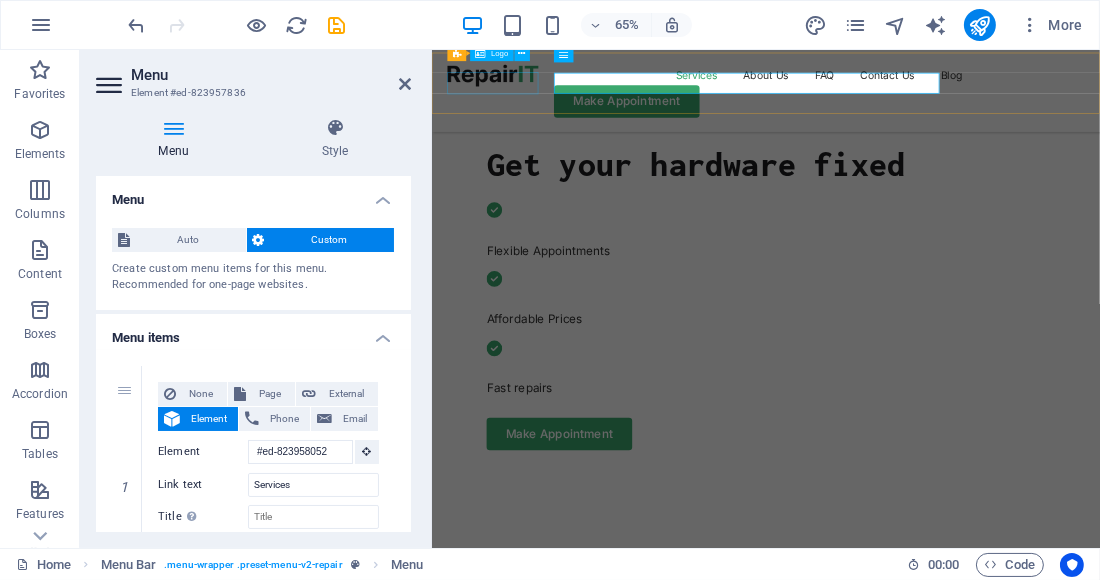 scroll, scrollTop: 730, scrollLeft: 0, axis: vertical 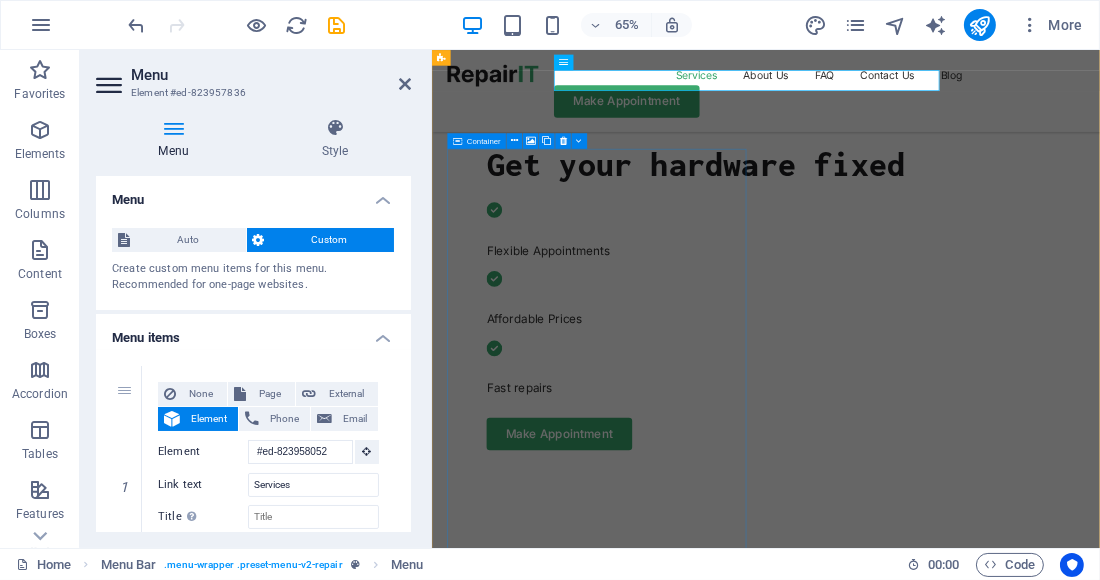 click on "Drop content here or  Add elements  Paste clipboard" at bounding box center [685, 1629] 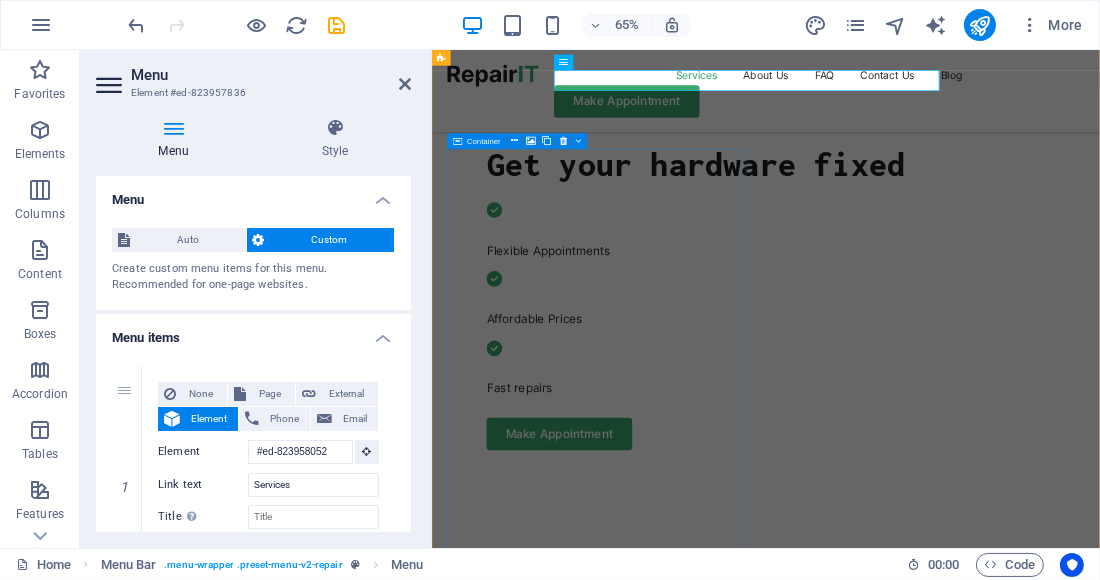 select on "px" 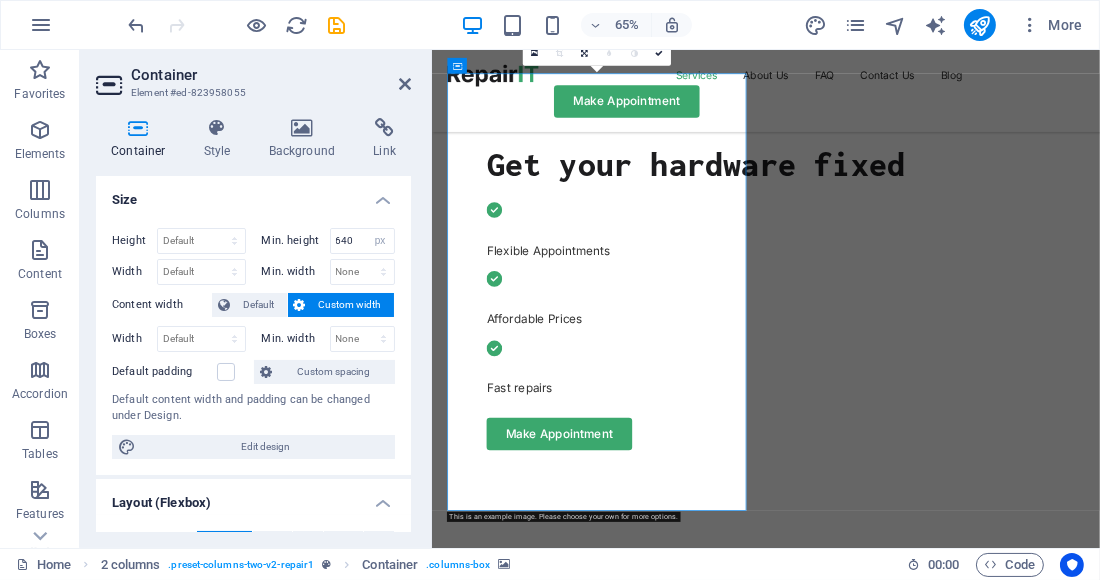 click at bounding box center (685, 1221) 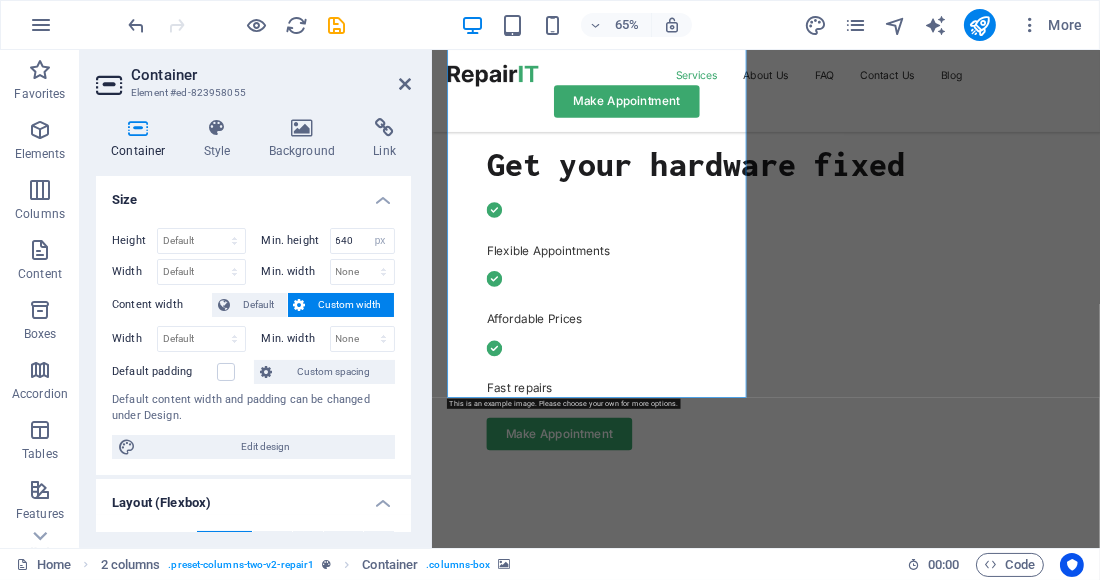 click at bounding box center (685, 1221) 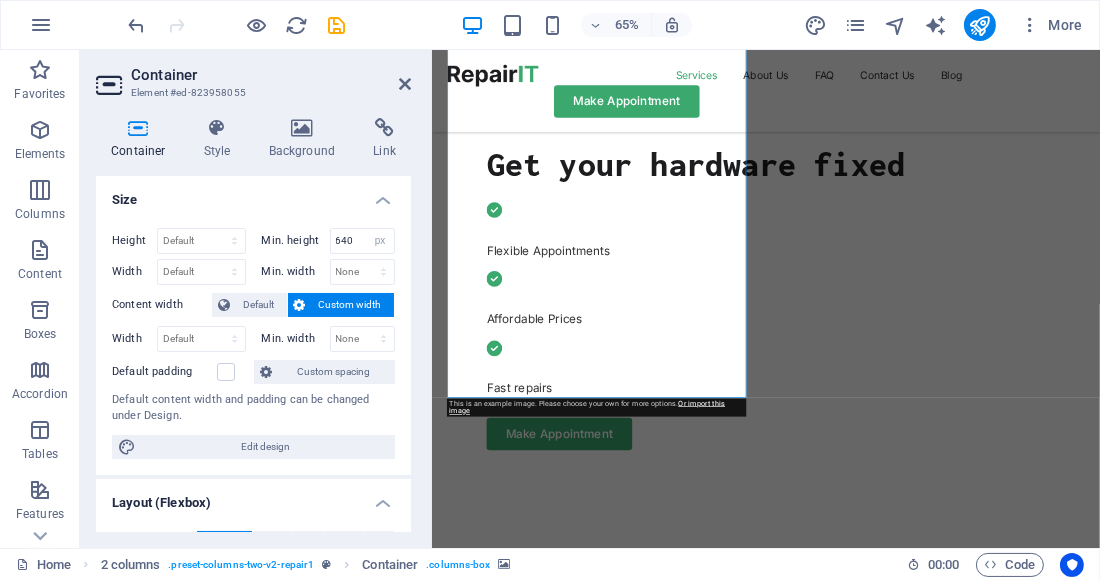 click at bounding box center [685, 1221] 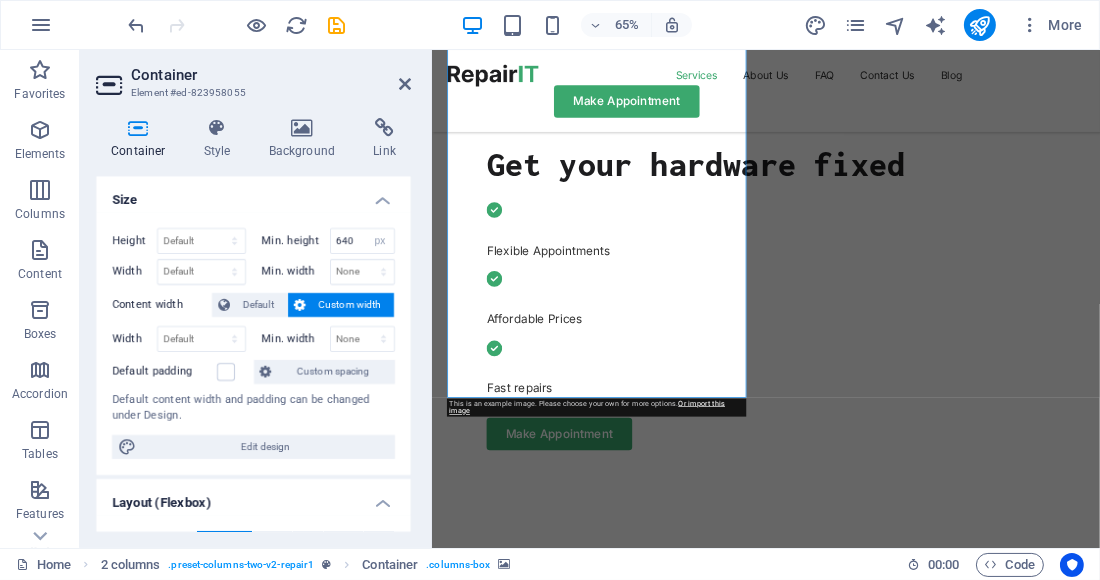 scroll, scrollTop: 1021, scrollLeft: 0, axis: vertical 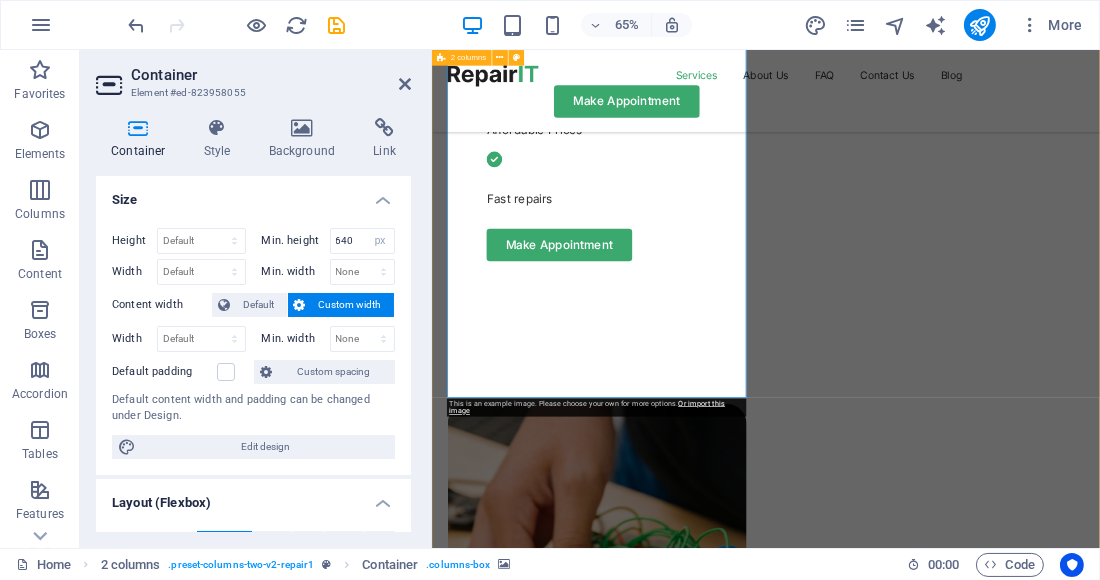 click at bounding box center [685, 930] 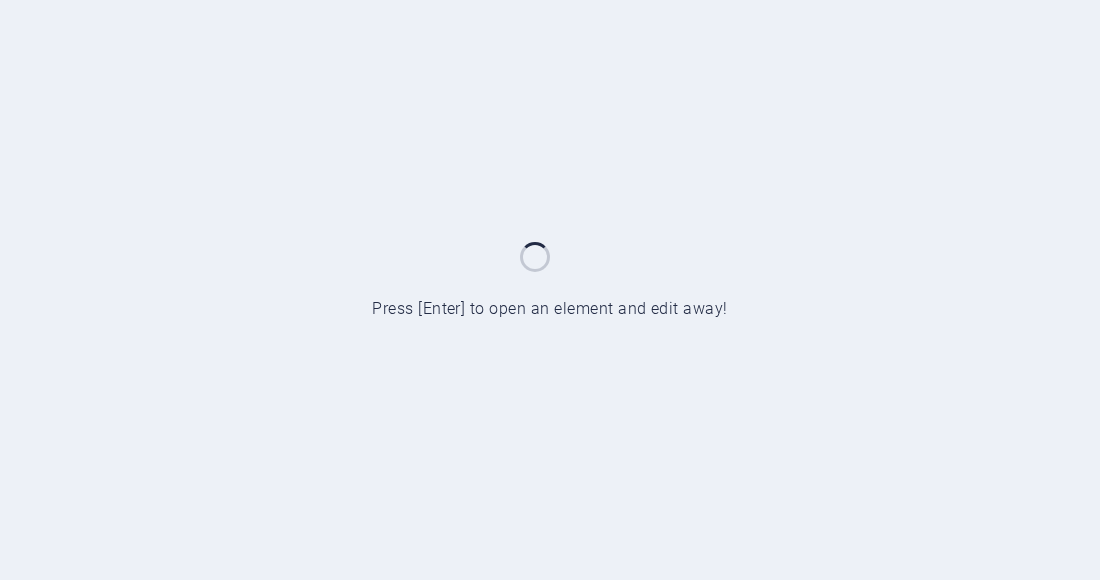 scroll, scrollTop: 0, scrollLeft: 0, axis: both 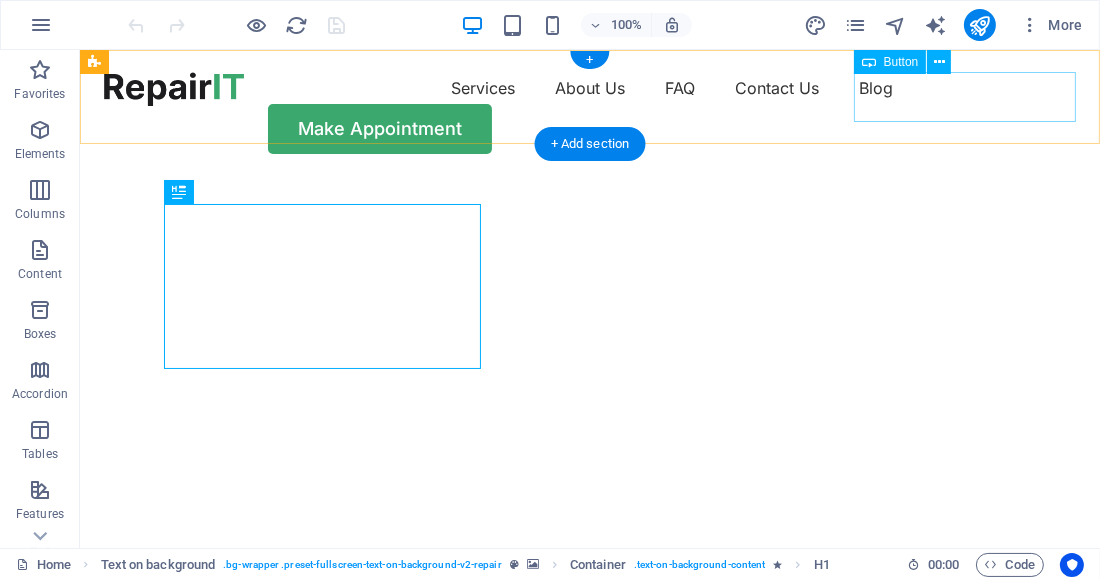 click on "Make Appointment" at bounding box center [589, 129] 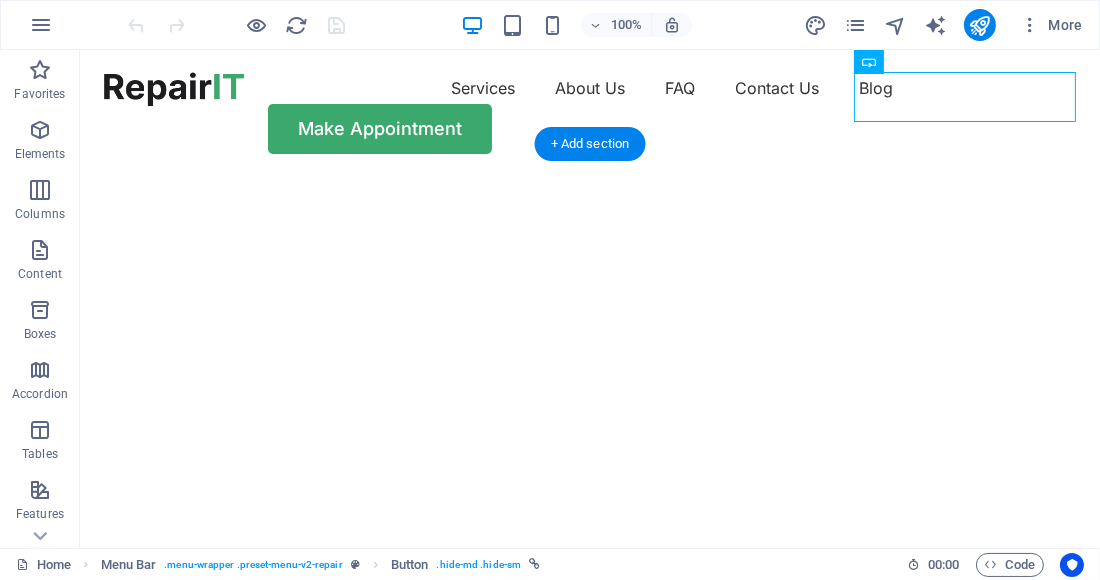 click at bounding box center (-432, 176) 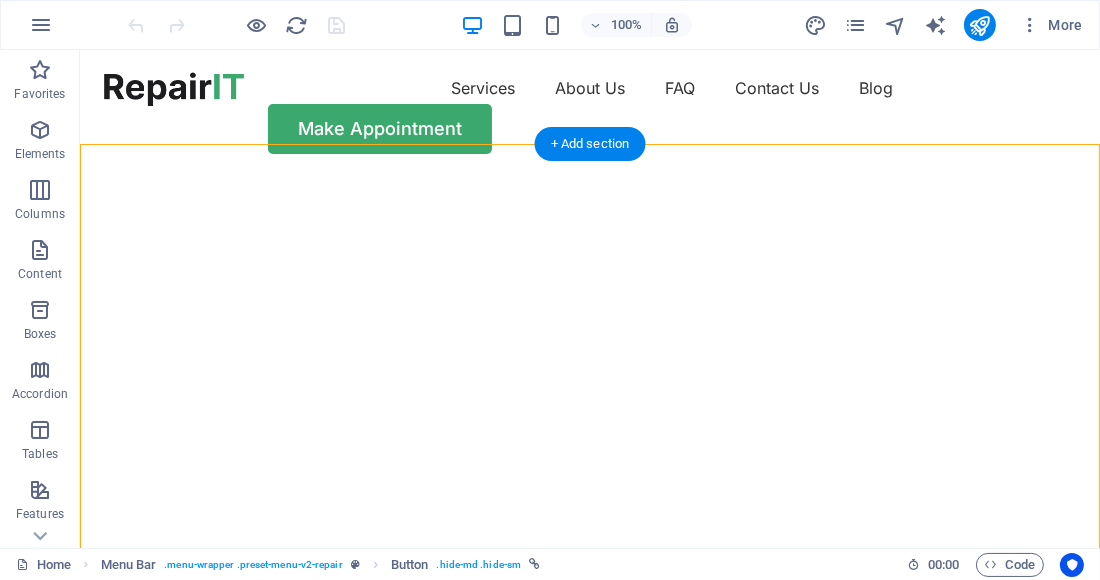 click at bounding box center [-432, 176] 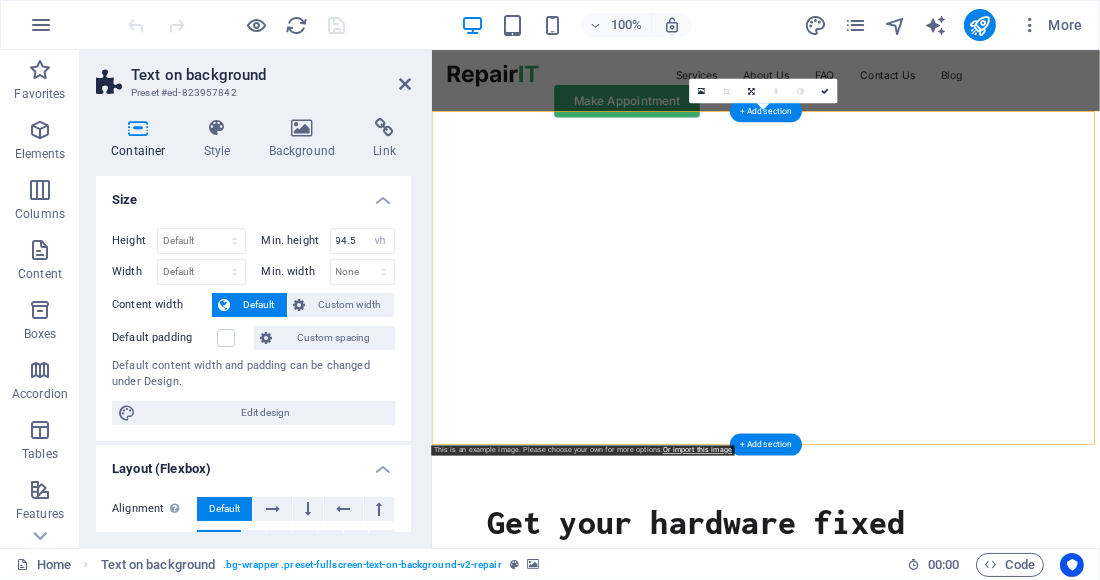 click at bounding box center (-80, 176) 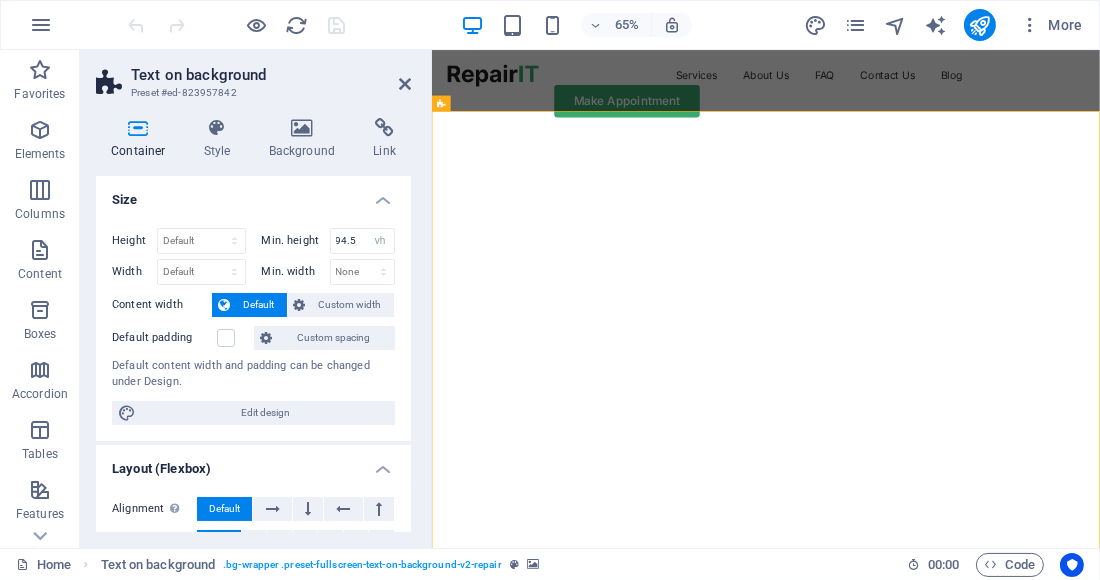 click at bounding box center (138, 128) 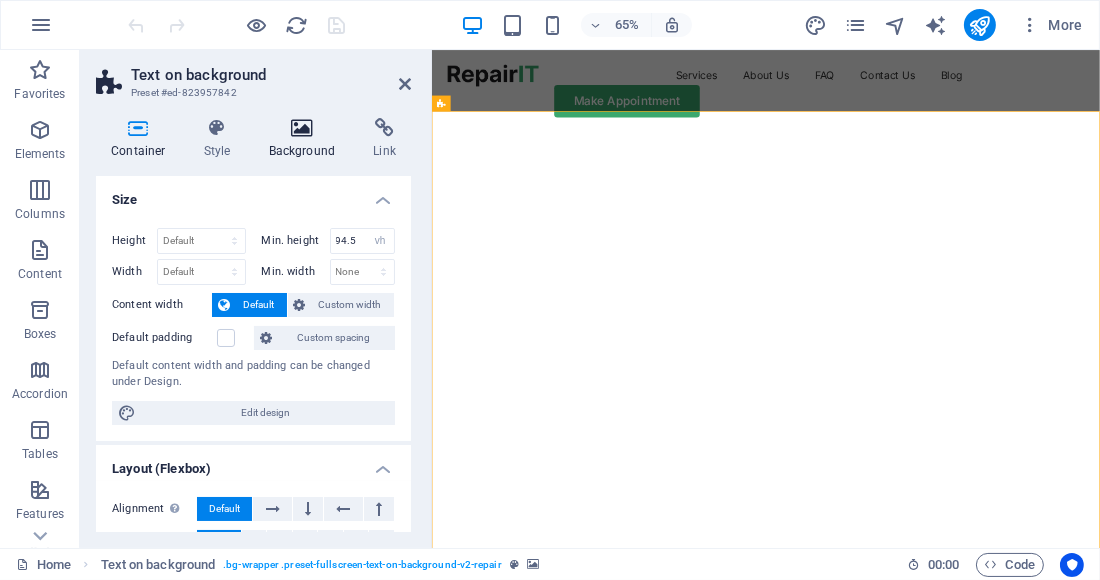 click at bounding box center [302, 128] 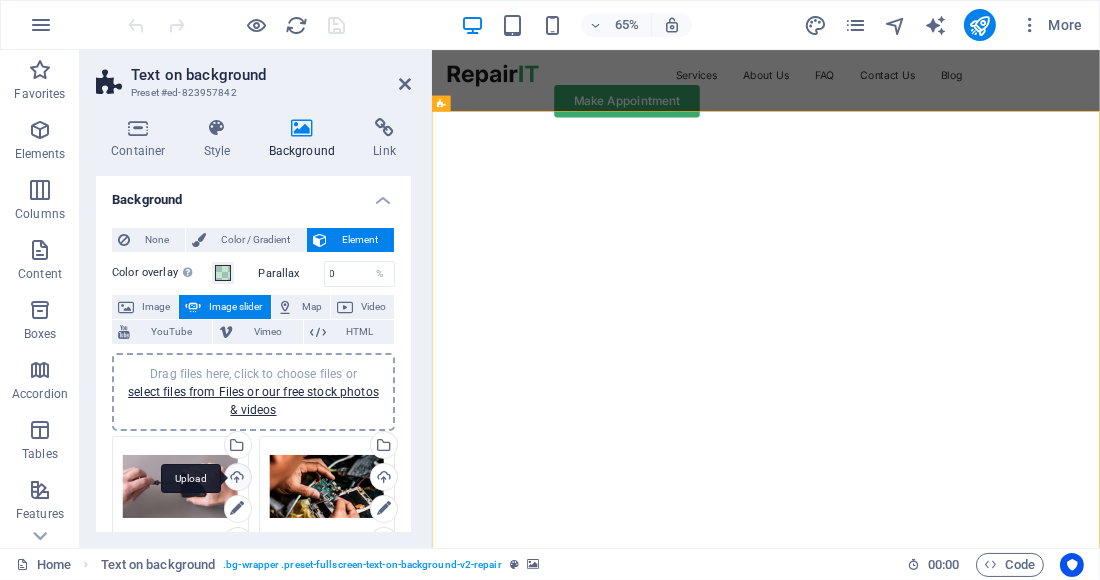 click on "Upload" at bounding box center [236, 479] 